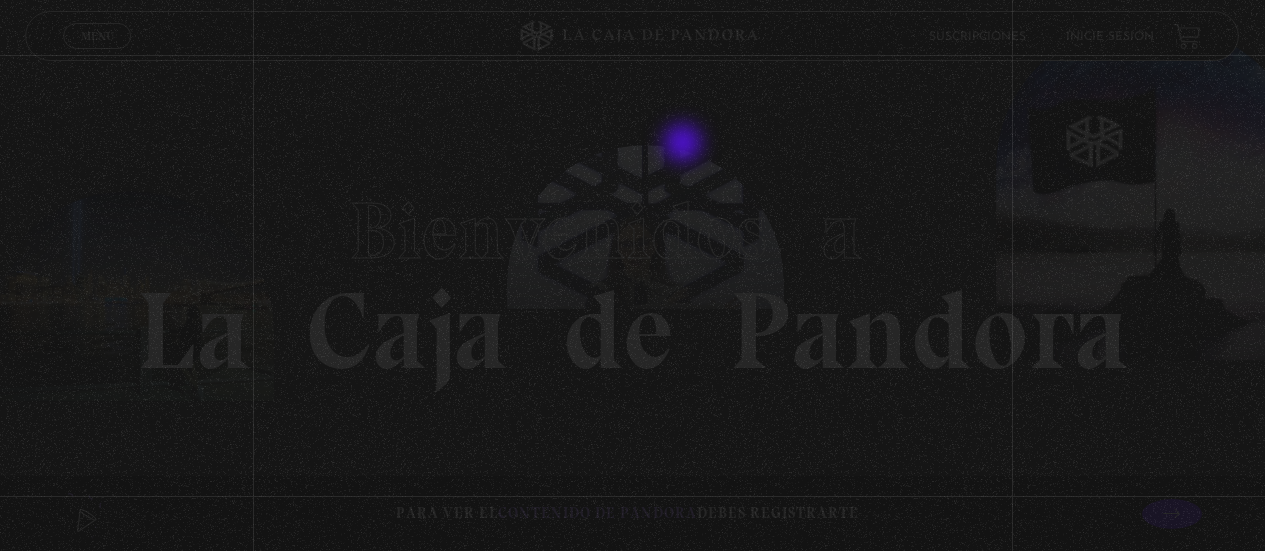 scroll, scrollTop: 0, scrollLeft: 0, axis: both 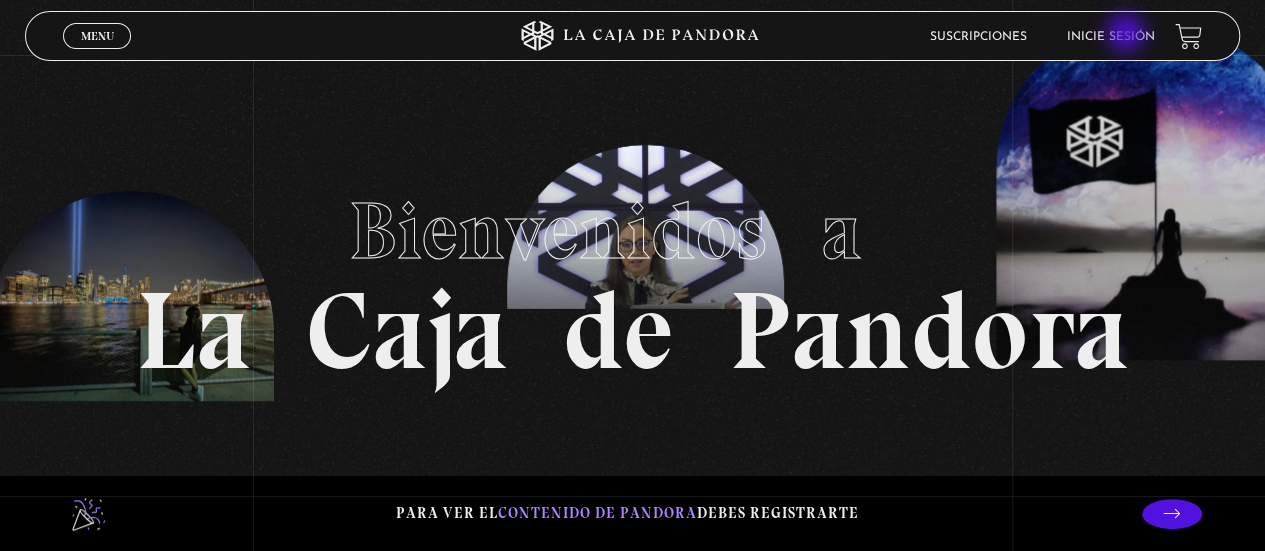 click on "Inicie sesión" at bounding box center (1111, 37) 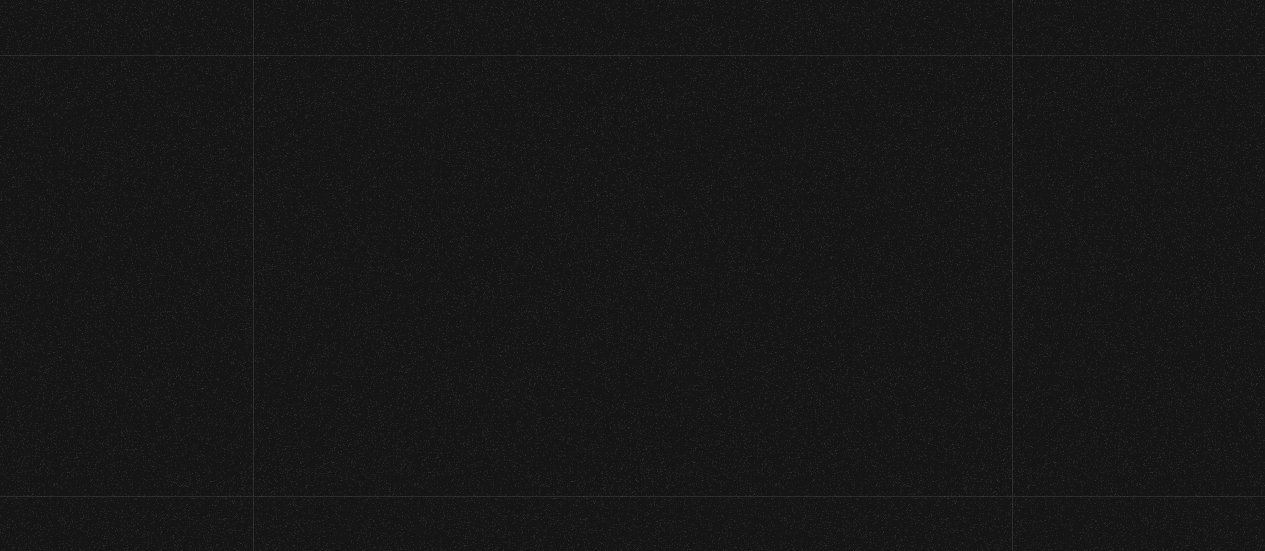 scroll, scrollTop: 0, scrollLeft: 0, axis: both 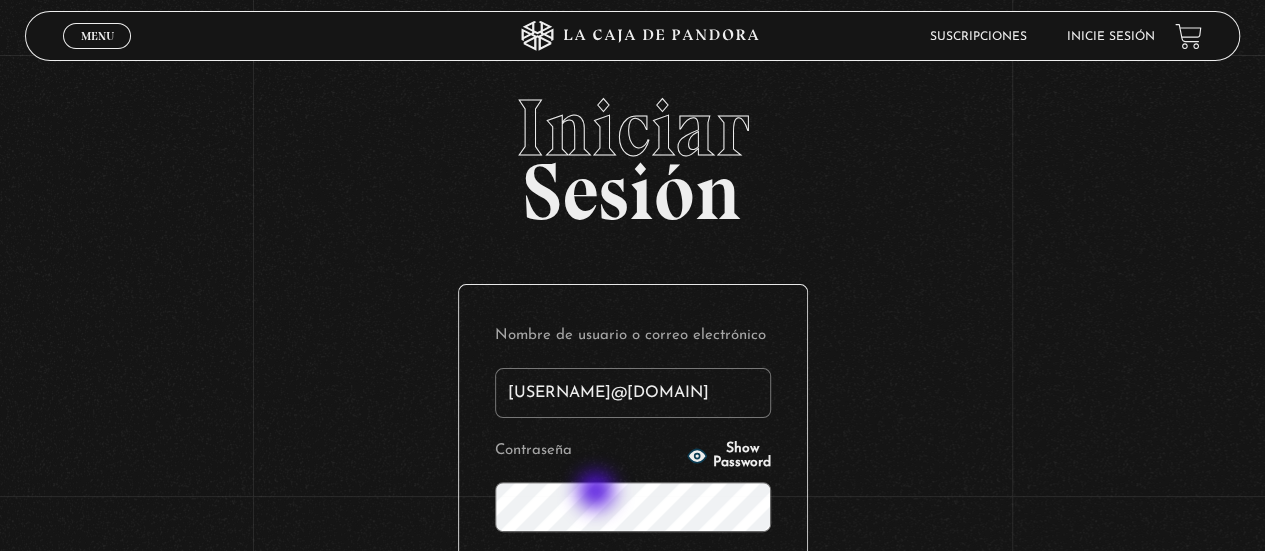 type on "sofi.salazar17@gmail.com" 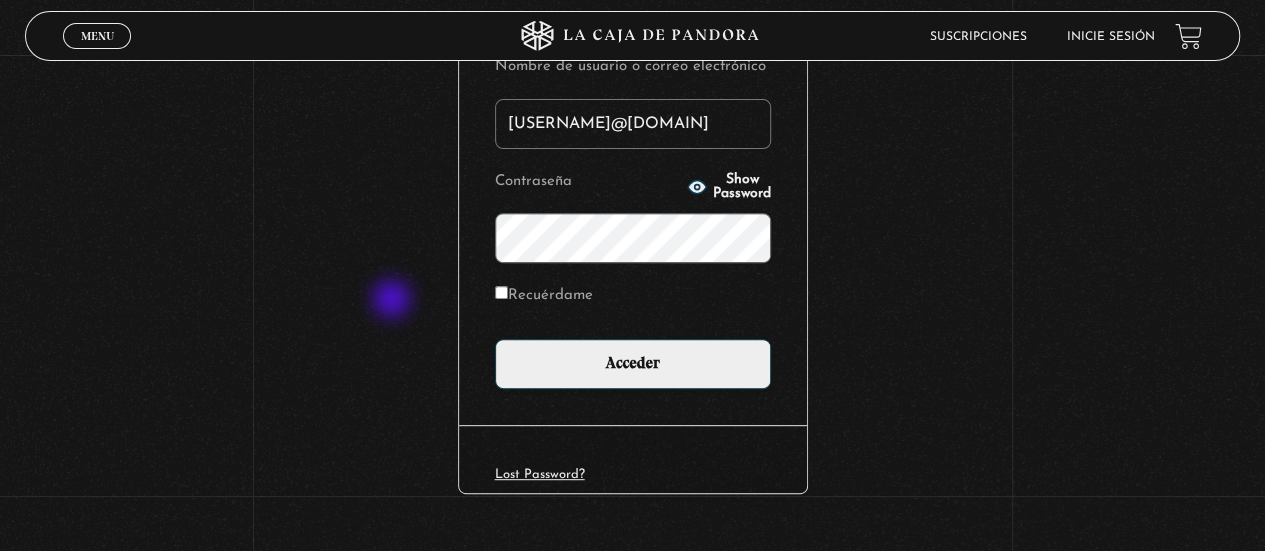 scroll, scrollTop: 267, scrollLeft: 0, axis: vertical 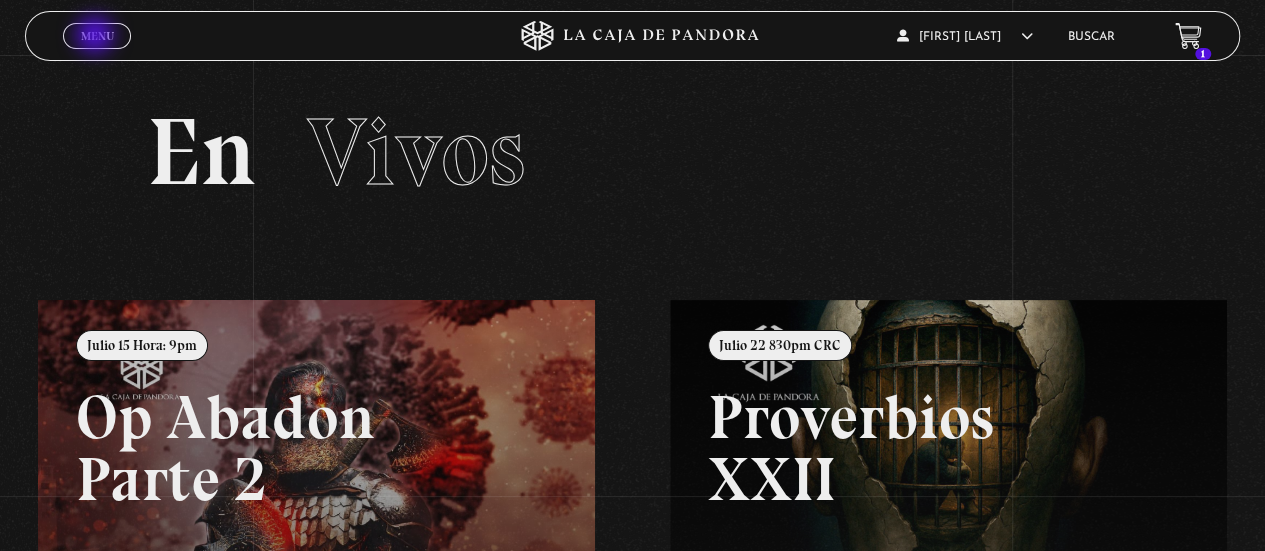 click on "Menu" at bounding box center [97, 36] 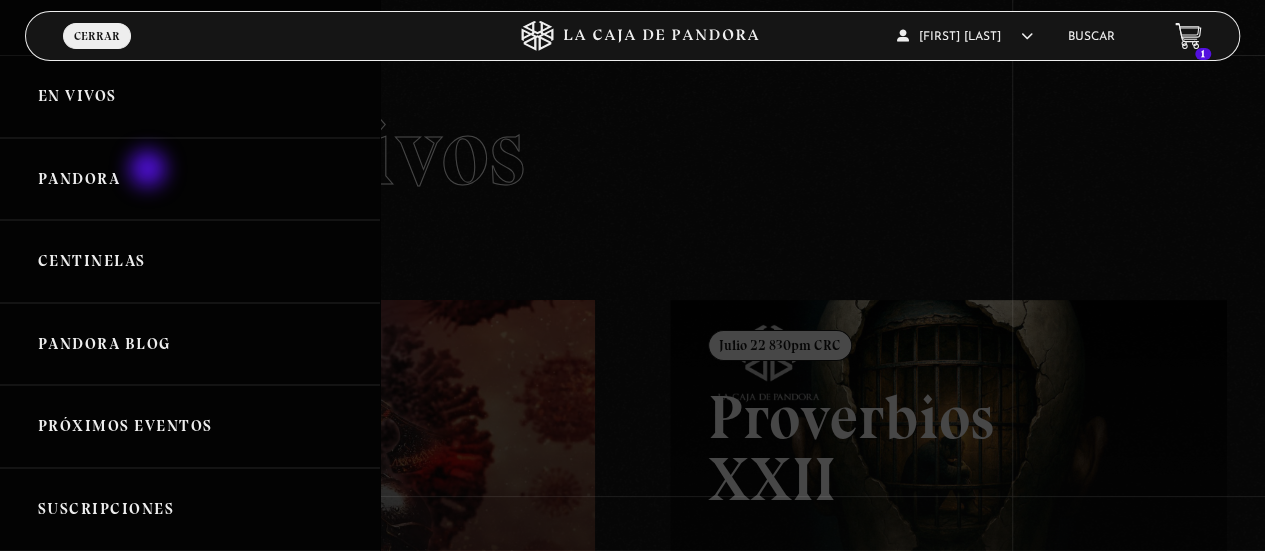 click on "Pandora" at bounding box center [190, 179] 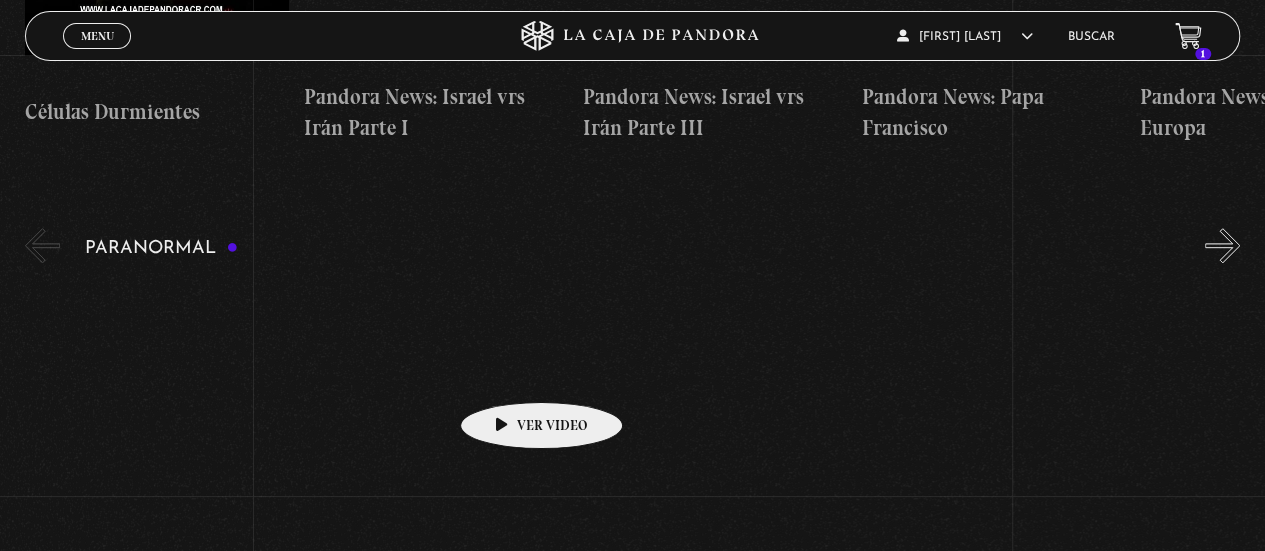 scroll, scrollTop: 902, scrollLeft: 0, axis: vertical 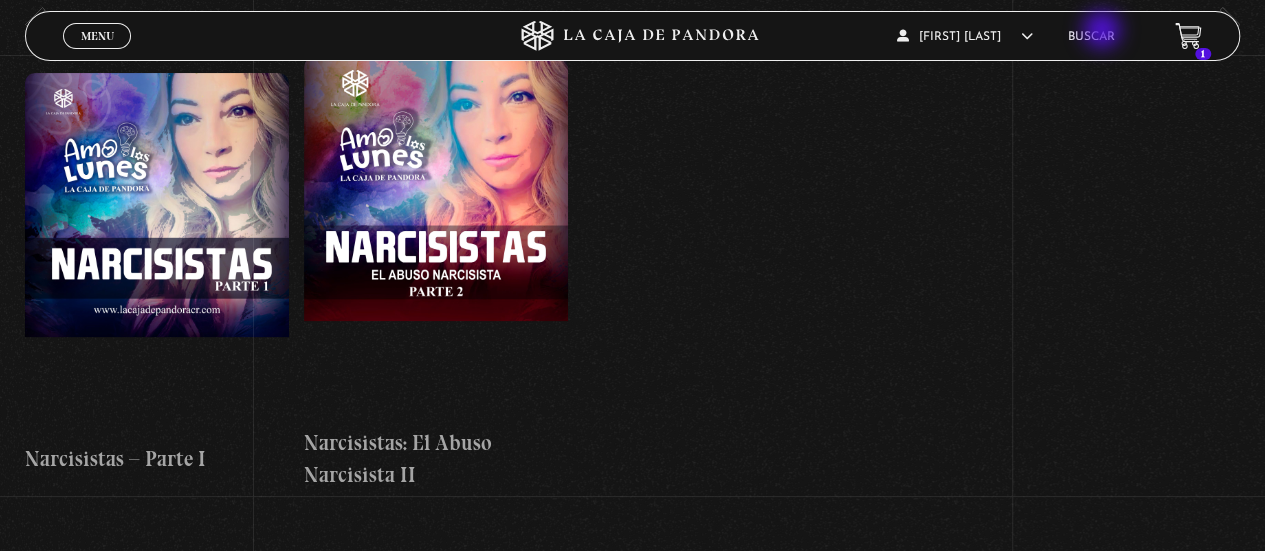 click on "Buscar" at bounding box center [1091, 37] 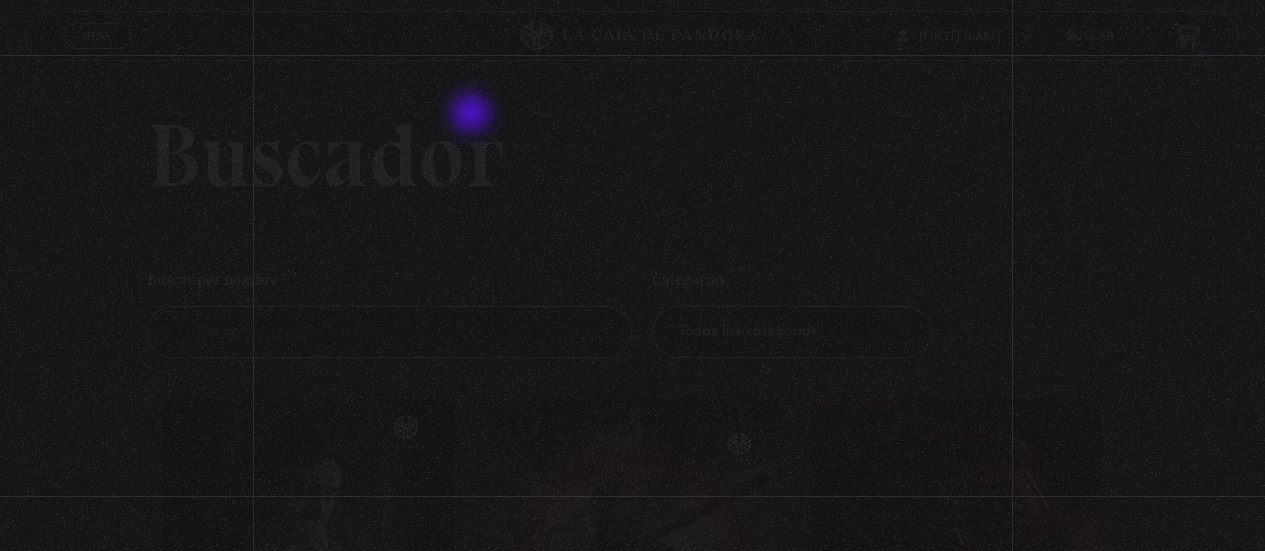 scroll, scrollTop: 0, scrollLeft: 0, axis: both 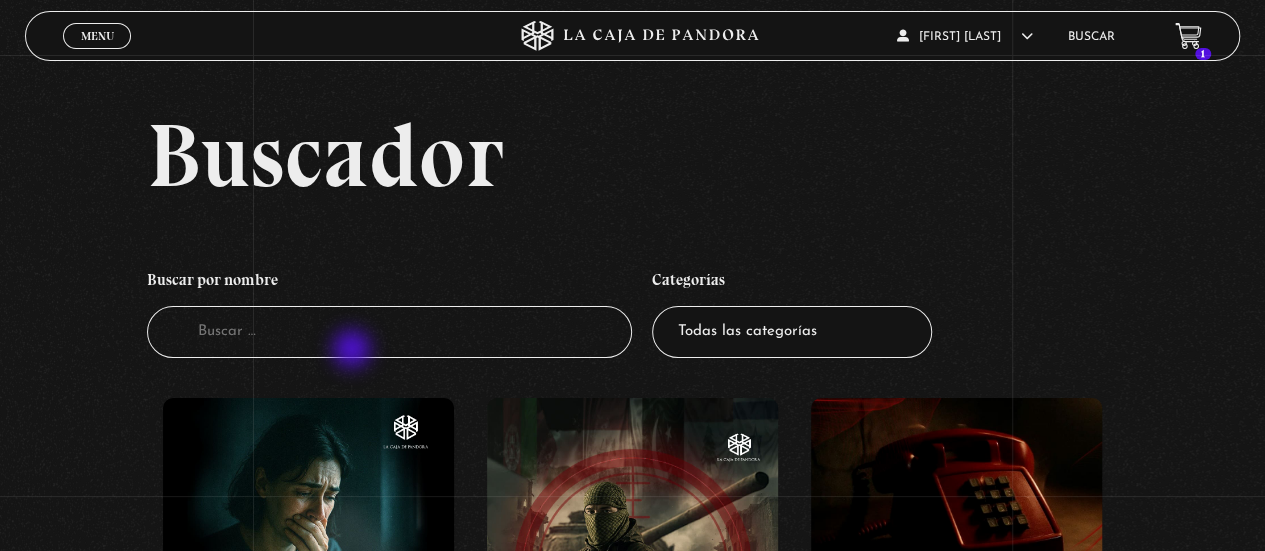 click on "Buscador" at bounding box center (390, 332) 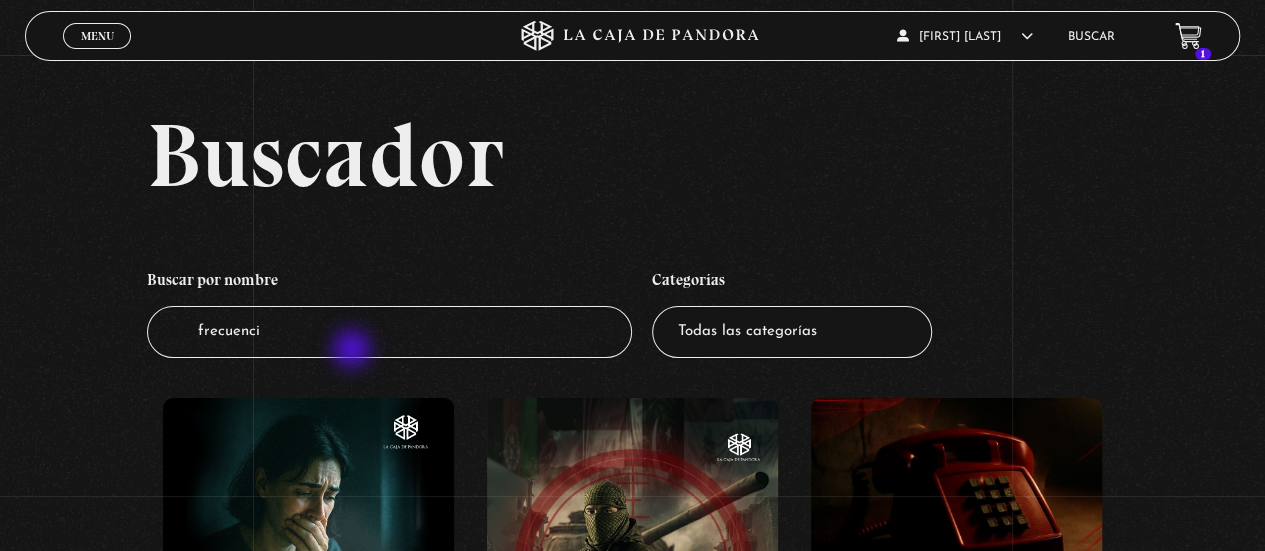 type on "frecuencia" 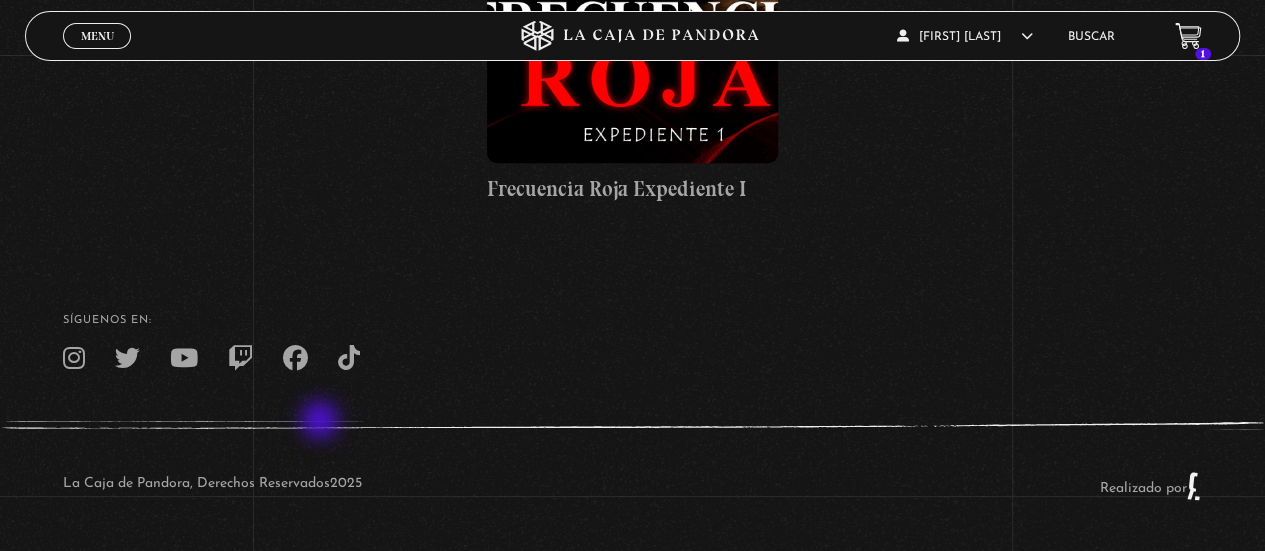 scroll, scrollTop: 0, scrollLeft: 0, axis: both 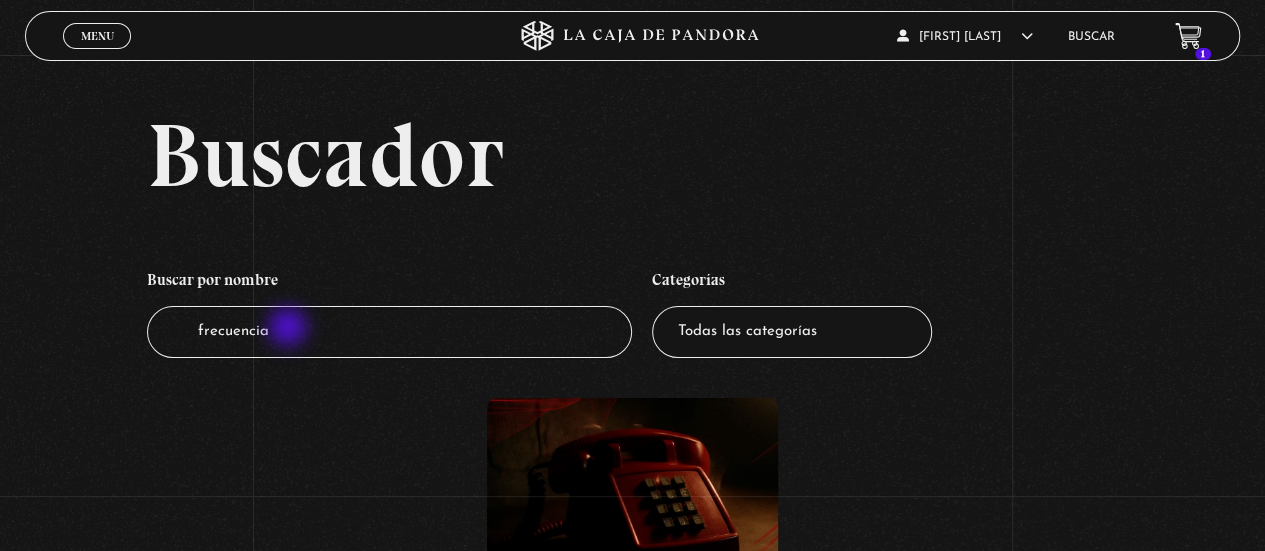 drag, startPoint x: 290, startPoint y: 329, endPoint x: 80, endPoint y: 365, distance: 213.06337 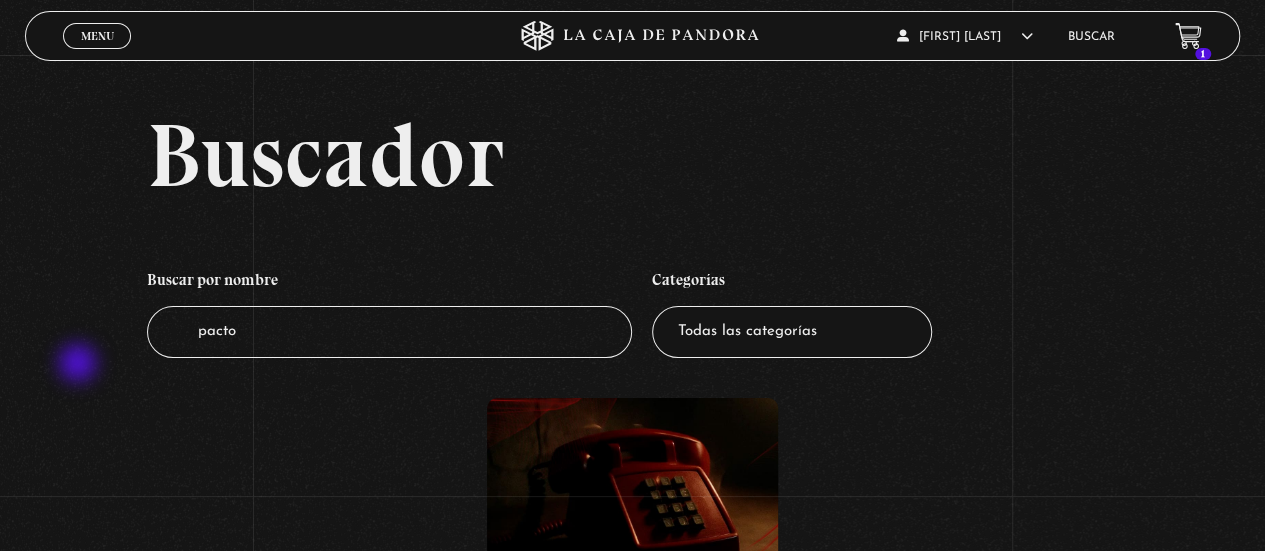 type on "pactos" 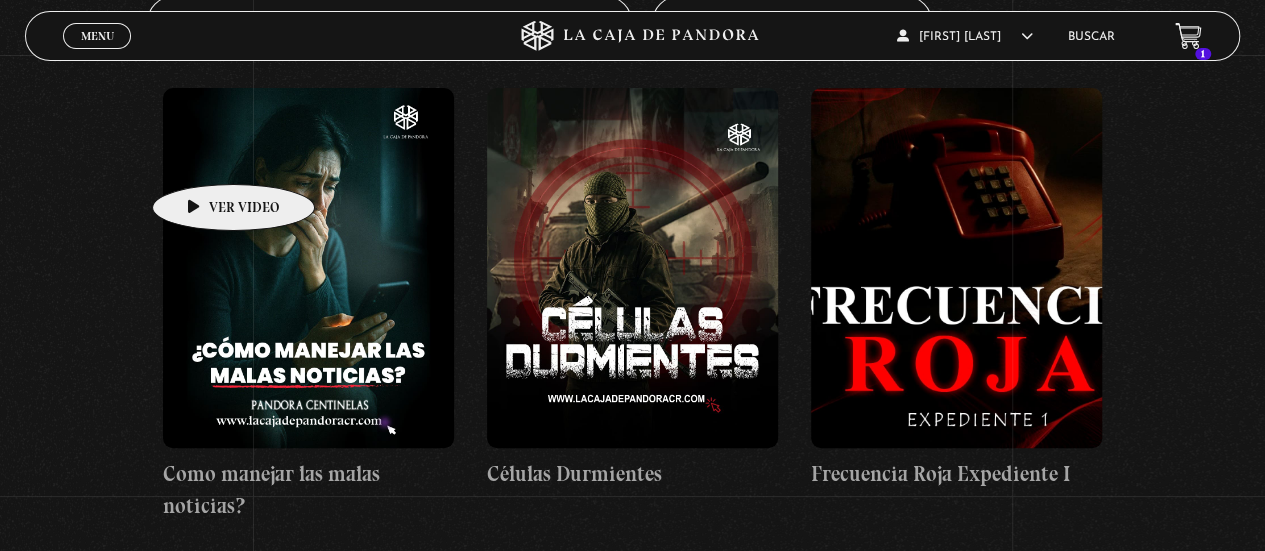 scroll, scrollTop: 0, scrollLeft: 0, axis: both 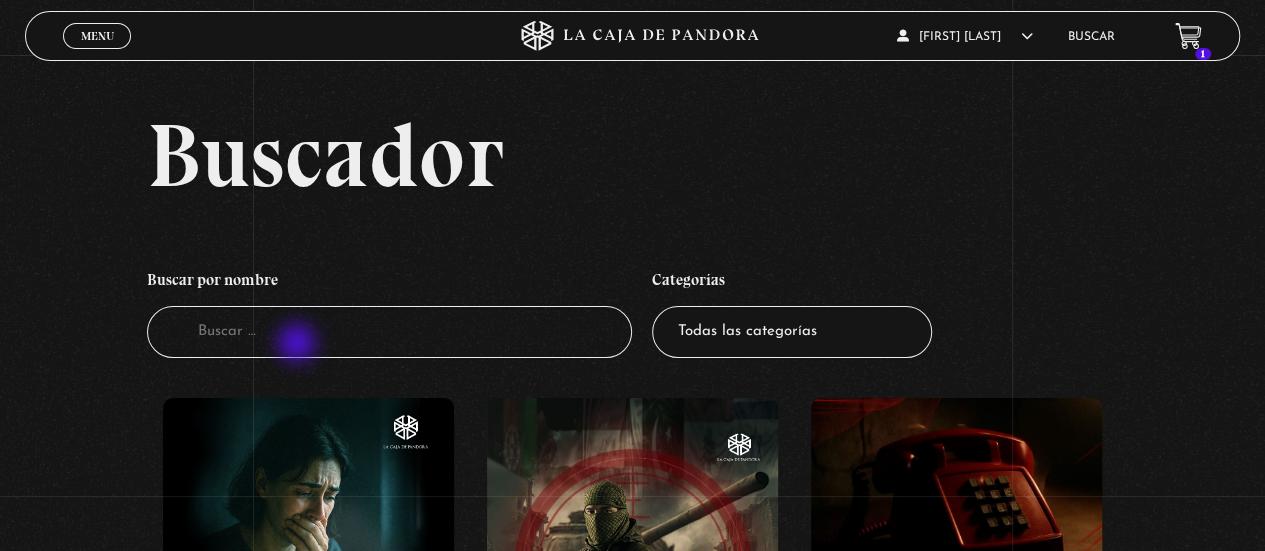 click on "Buscador" at bounding box center [390, 332] 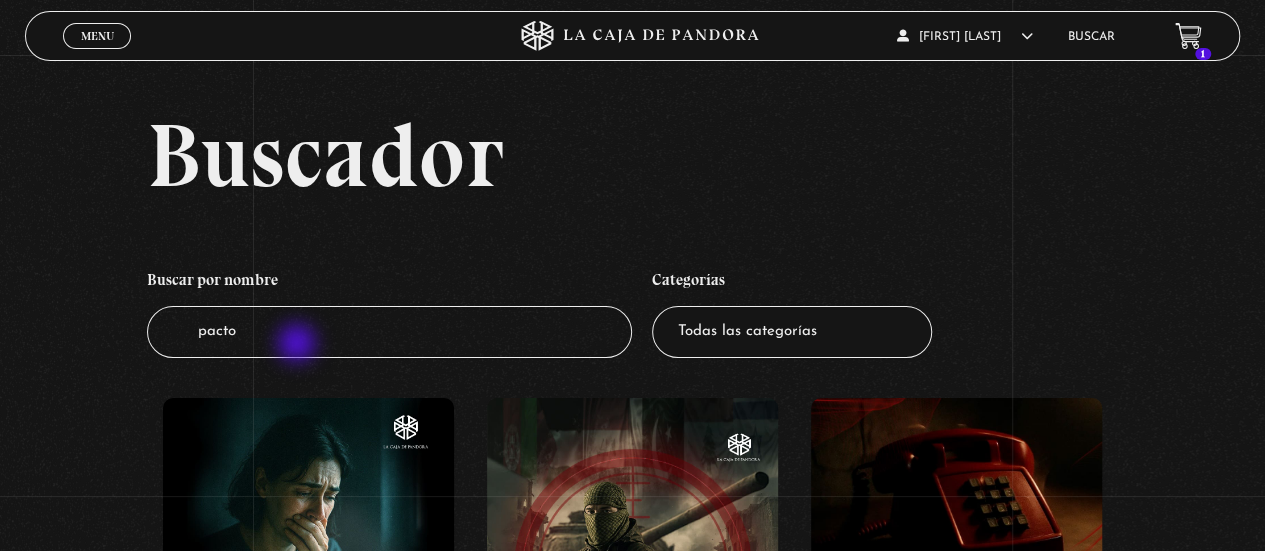 type on "pactos" 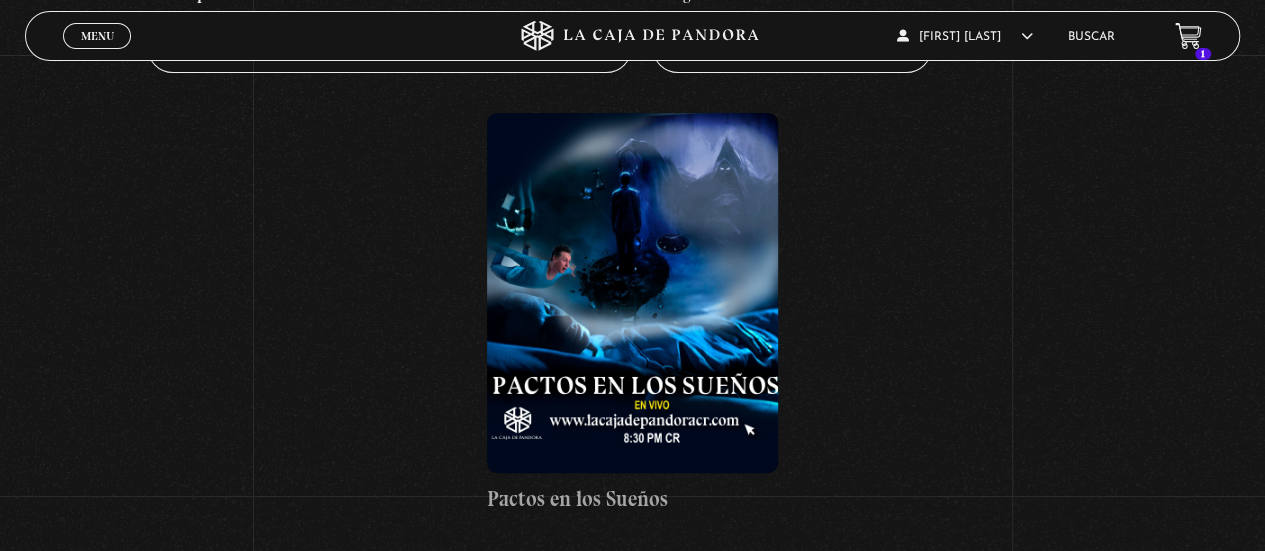 scroll, scrollTop: 284, scrollLeft: 0, axis: vertical 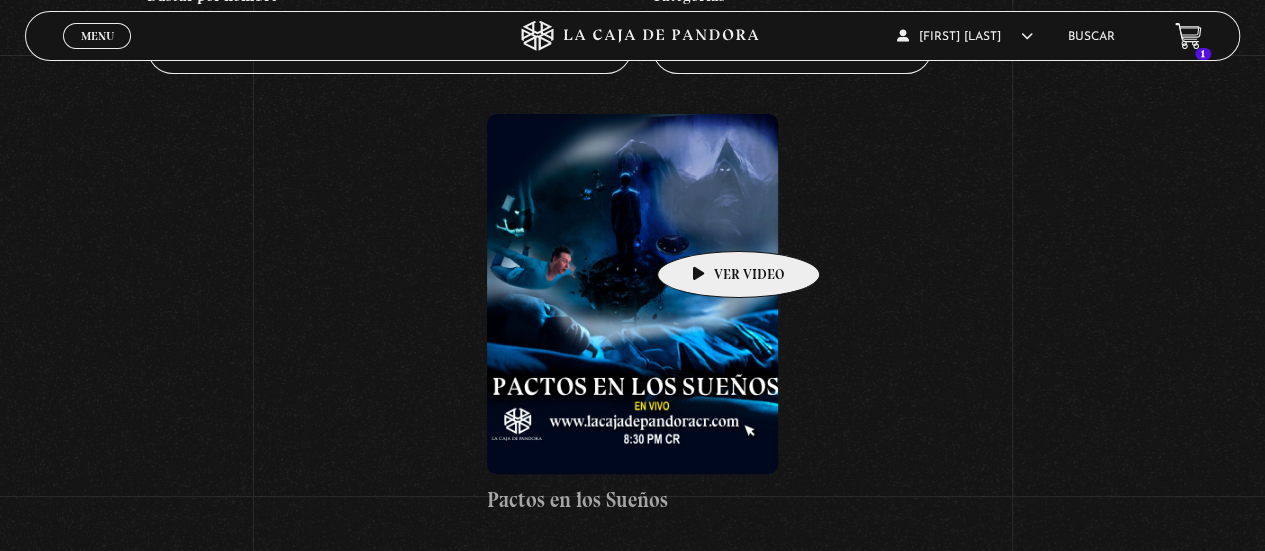 click at bounding box center (632, 294) 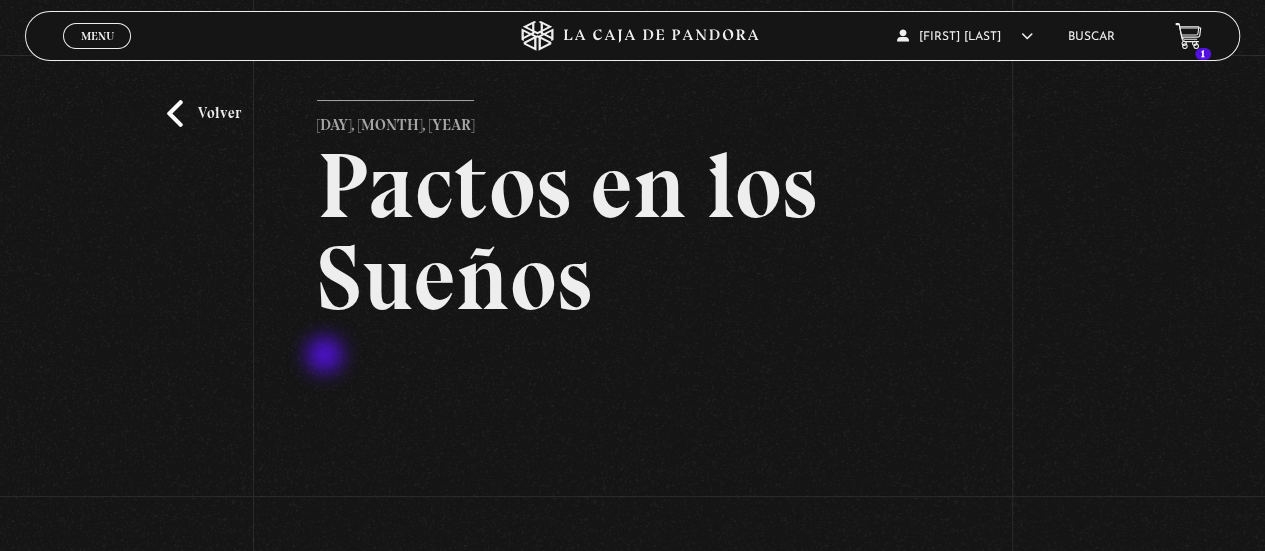 scroll, scrollTop: 9, scrollLeft: 0, axis: vertical 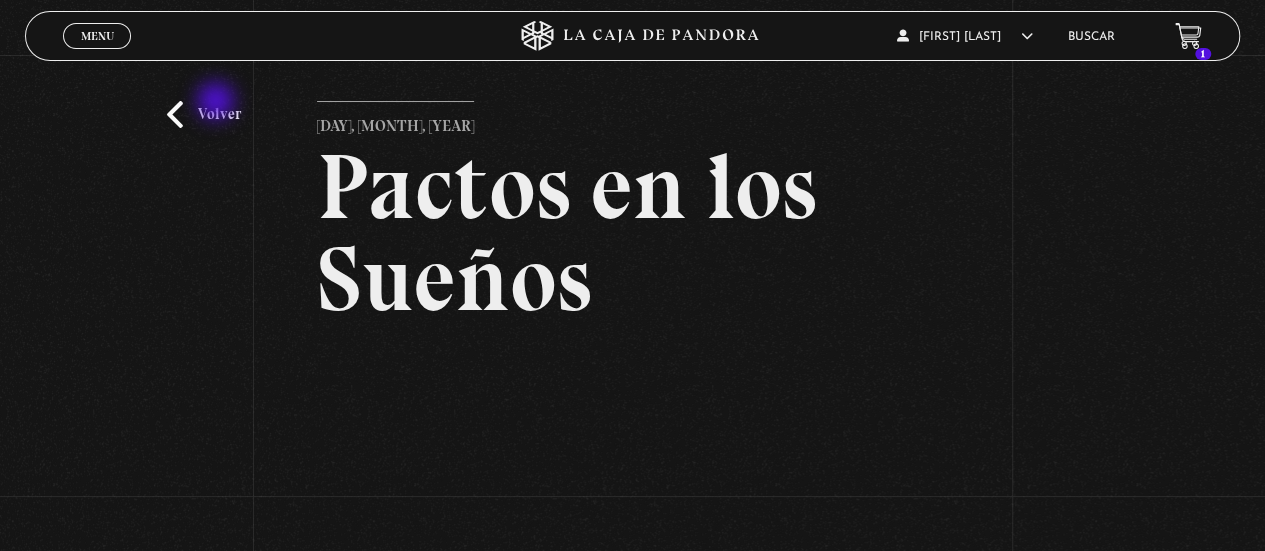 click on "Volver" at bounding box center [204, 114] 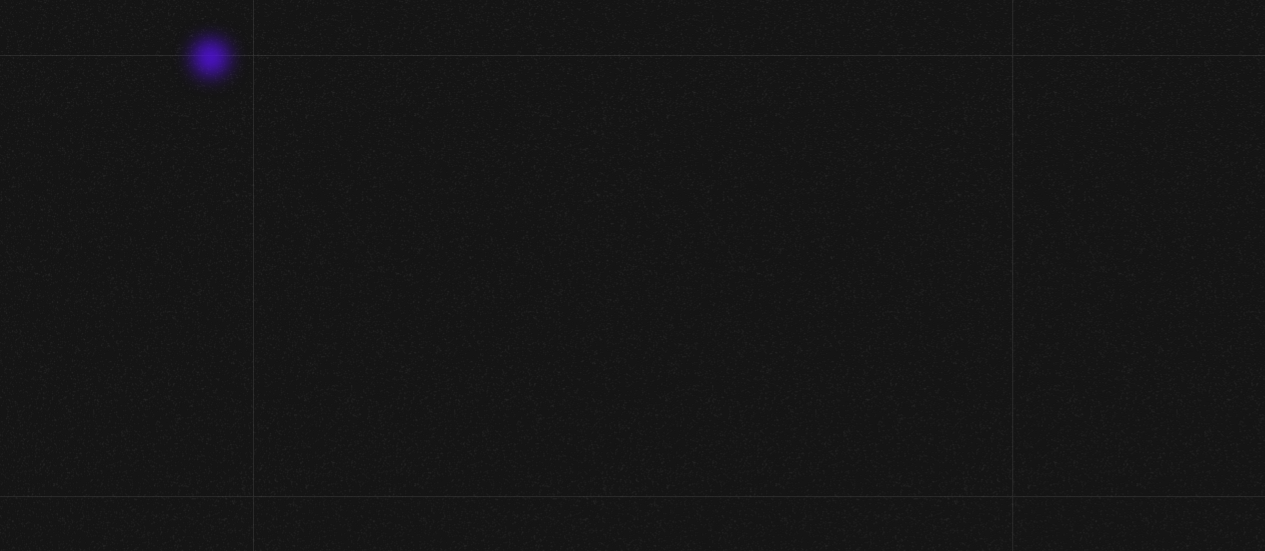 scroll, scrollTop: 273, scrollLeft: 0, axis: vertical 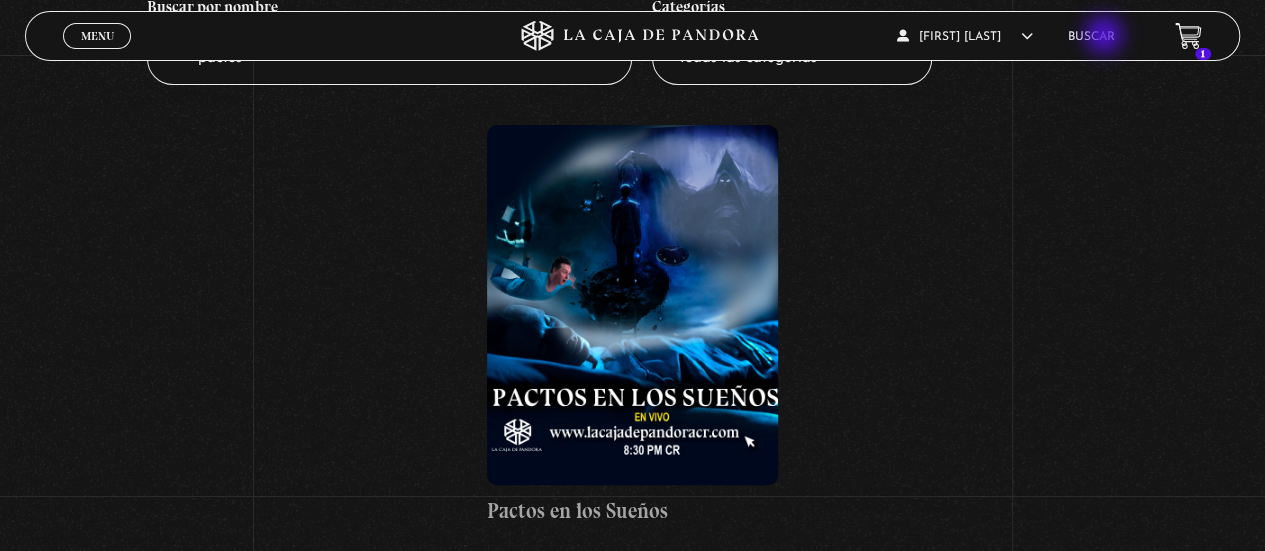 click on "Buscar" at bounding box center (1091, 37) 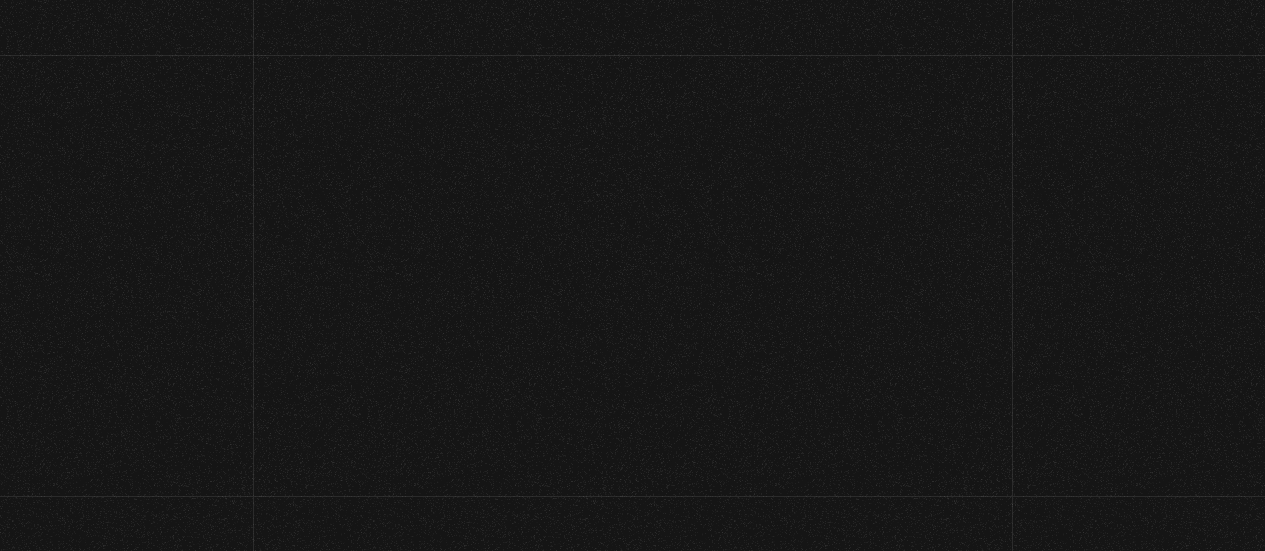 scroll, scrollTop: 0, scrollLeft: 0, axis: both 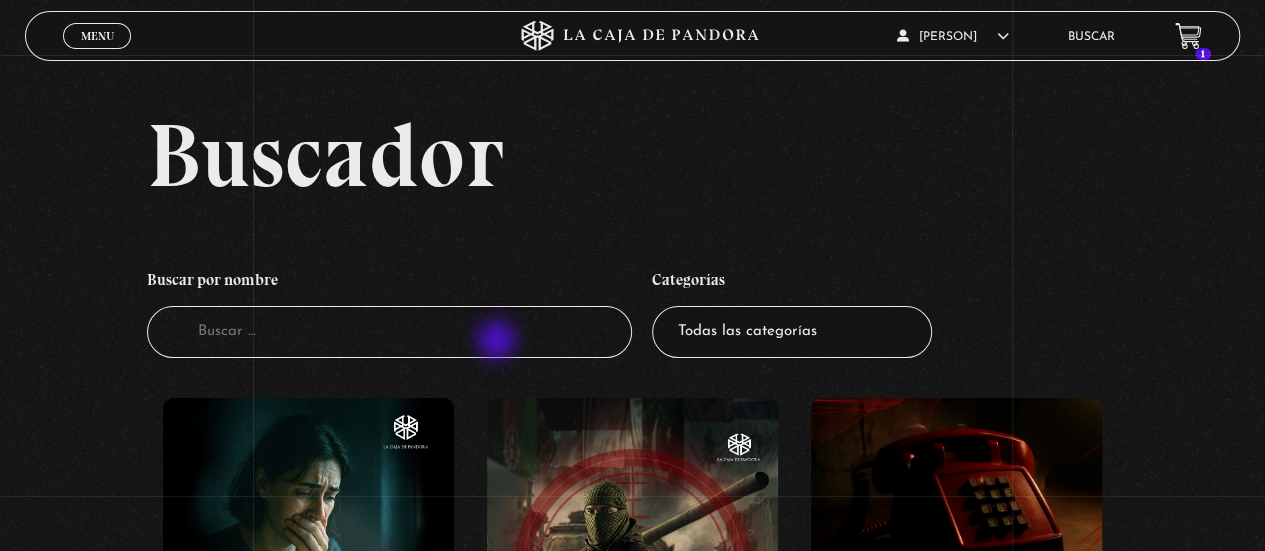 click on "Buscador" at bounding box center (390, 332) 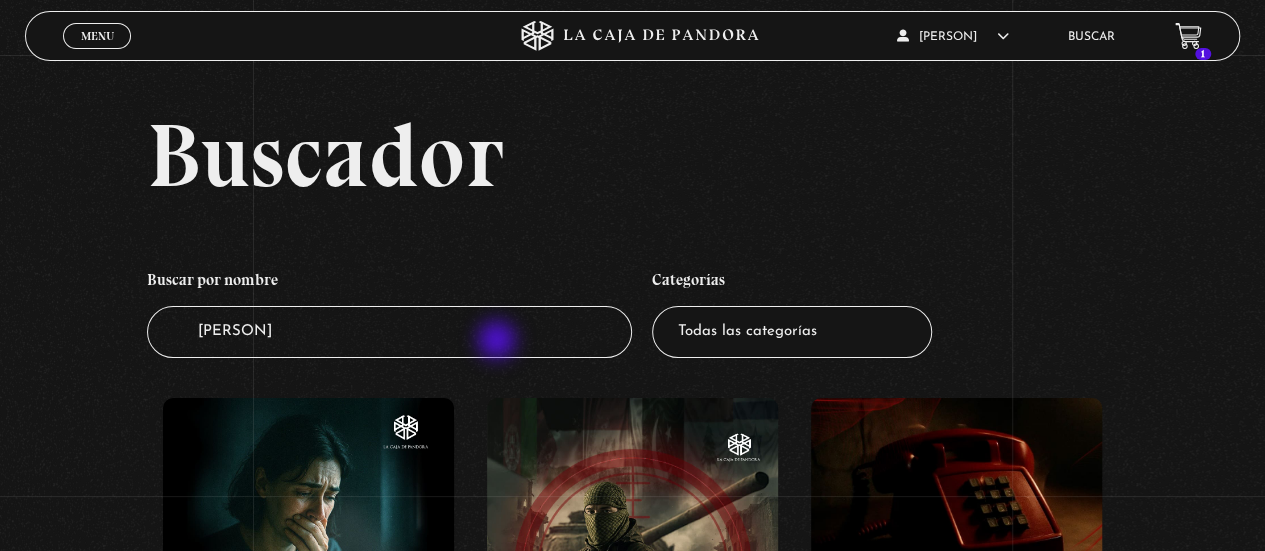 type on "[NAME]" 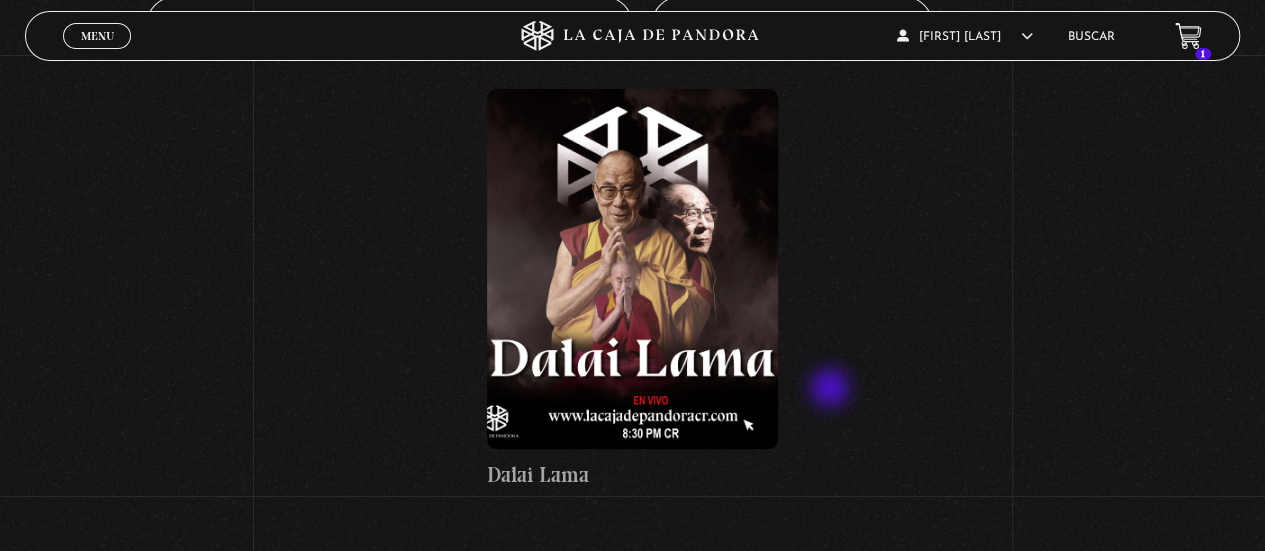 scroll, scrollTop: 311, scrollLeft: 0, axis: vertical 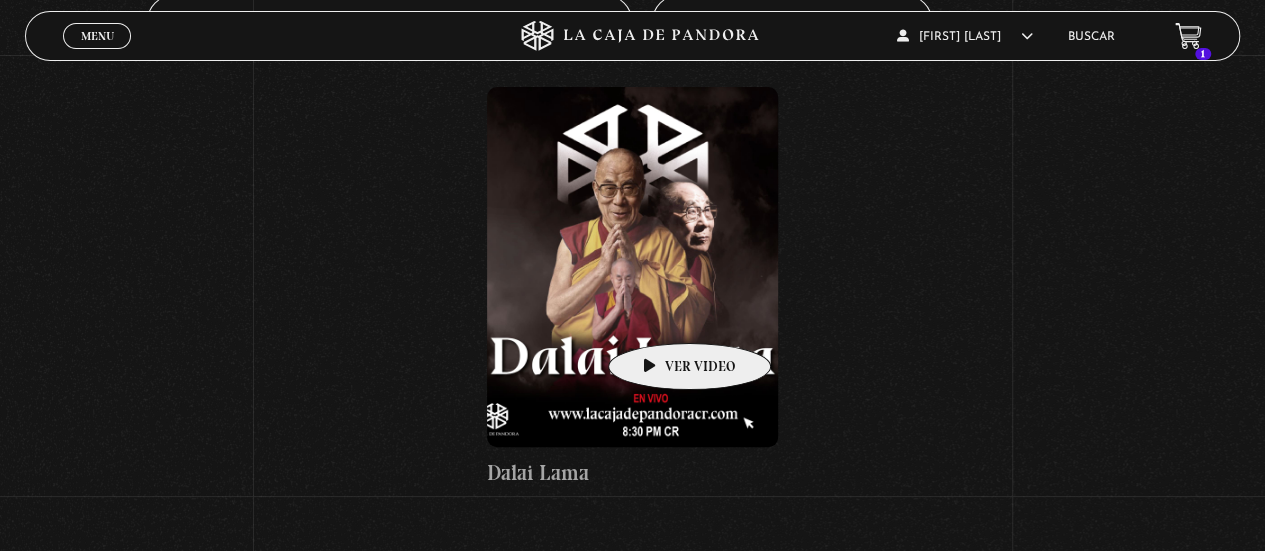 click at bounding box center (632, 267) 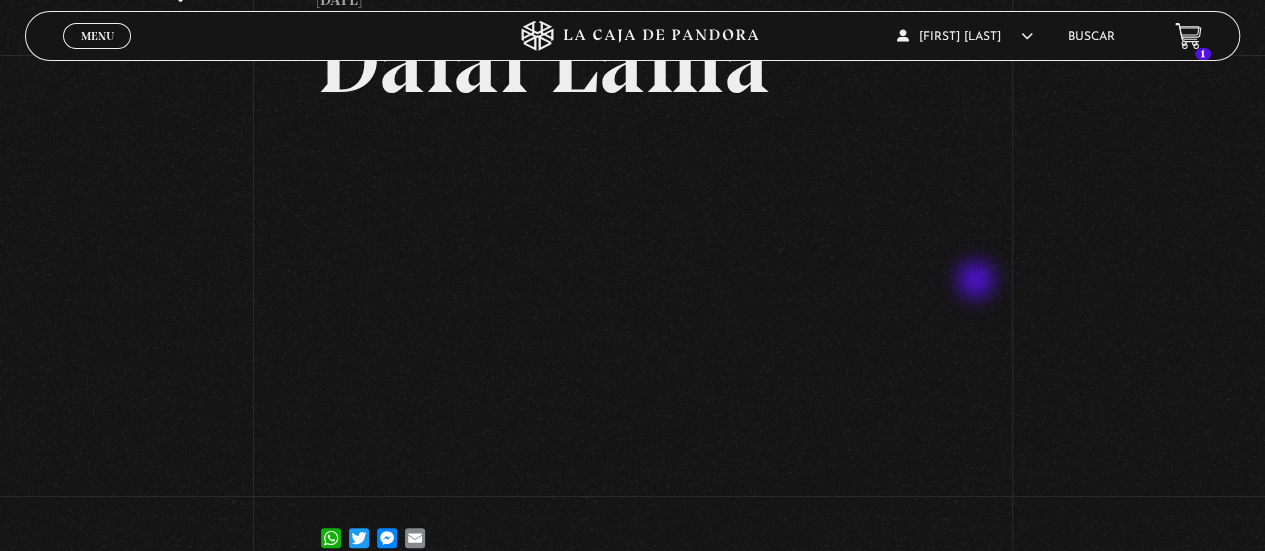 scroll, scrollTop: 169, scrollLeft: 0, axis: vertical 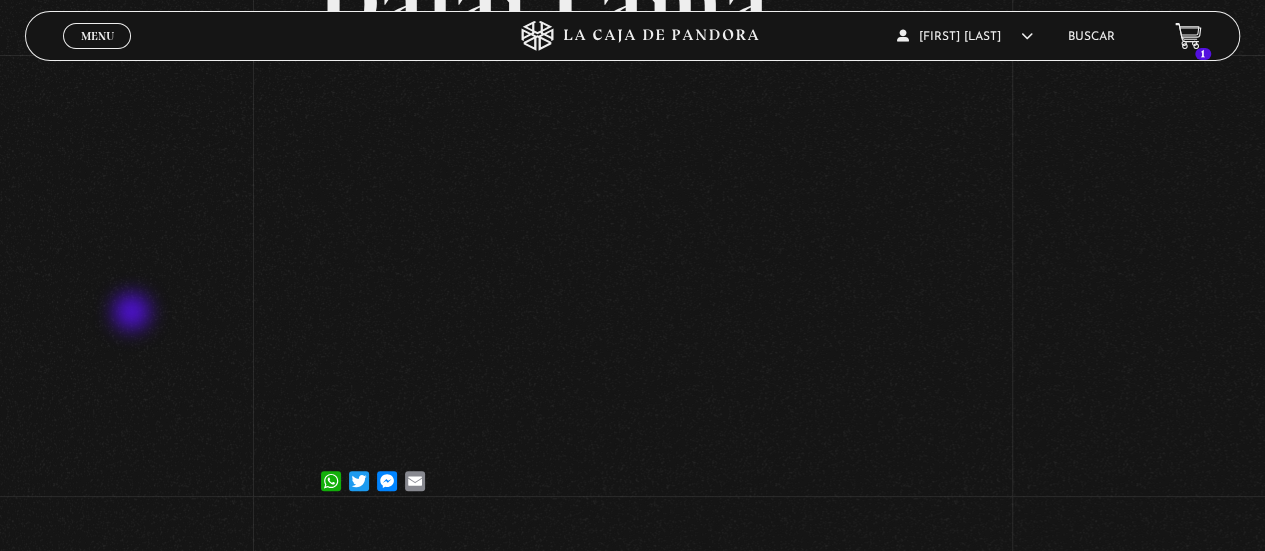 click on "Volver
[DATE]
[PERSON]
WhatsApp Twitter Messenger Email" at bounding box center [632, 195] 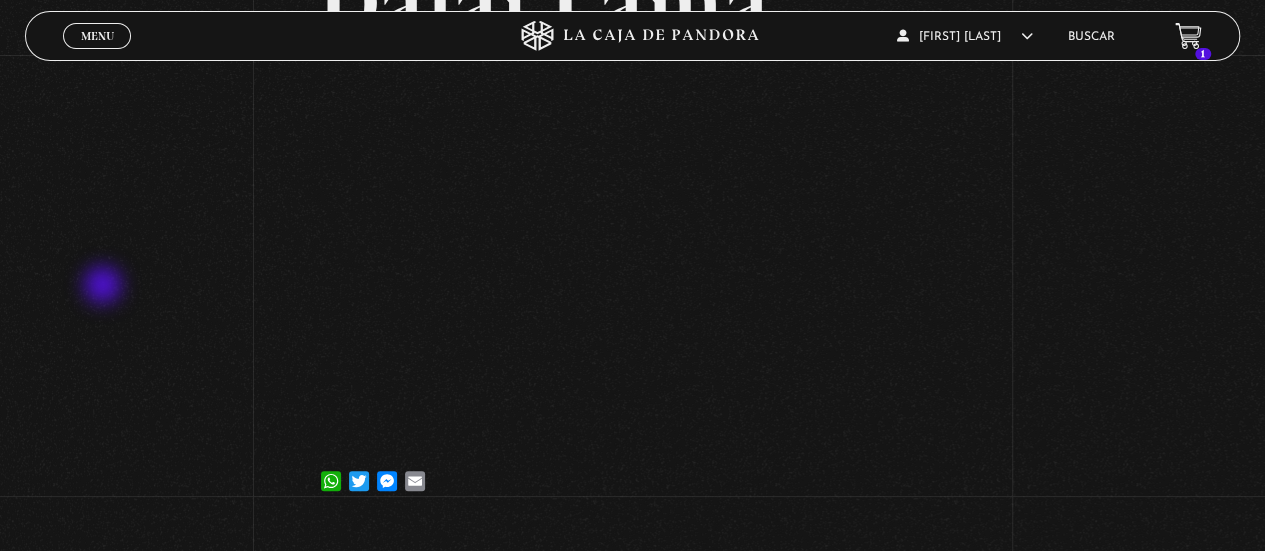 click on "Volver
[DATE]
[PERSON]
WhatsApp Twitter Messenger Email" at bounding box center (632, 195) 